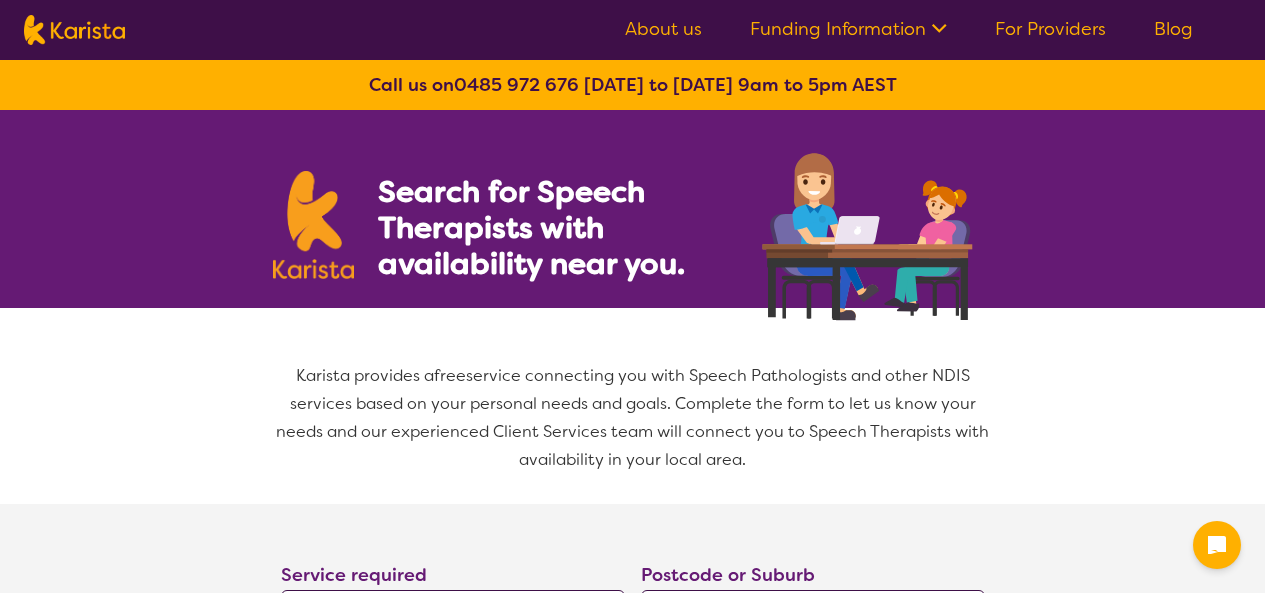 select on "[MEDICAL_DATA]" 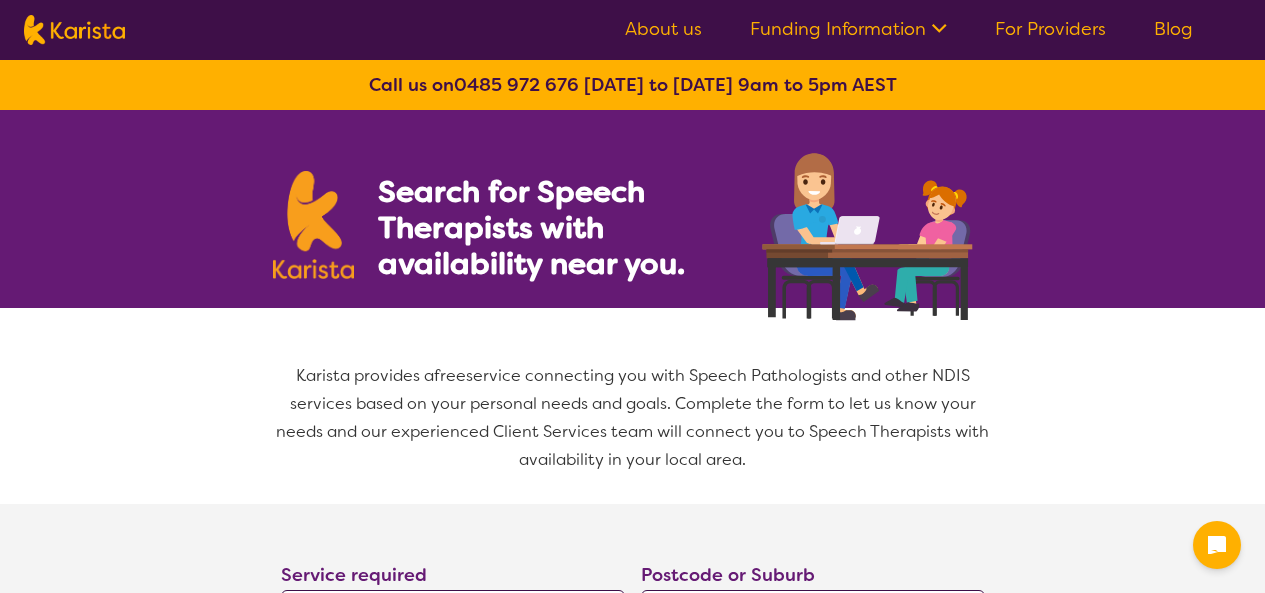 scroll, scrollTop: 0, scrollLeft: 0, axis: both 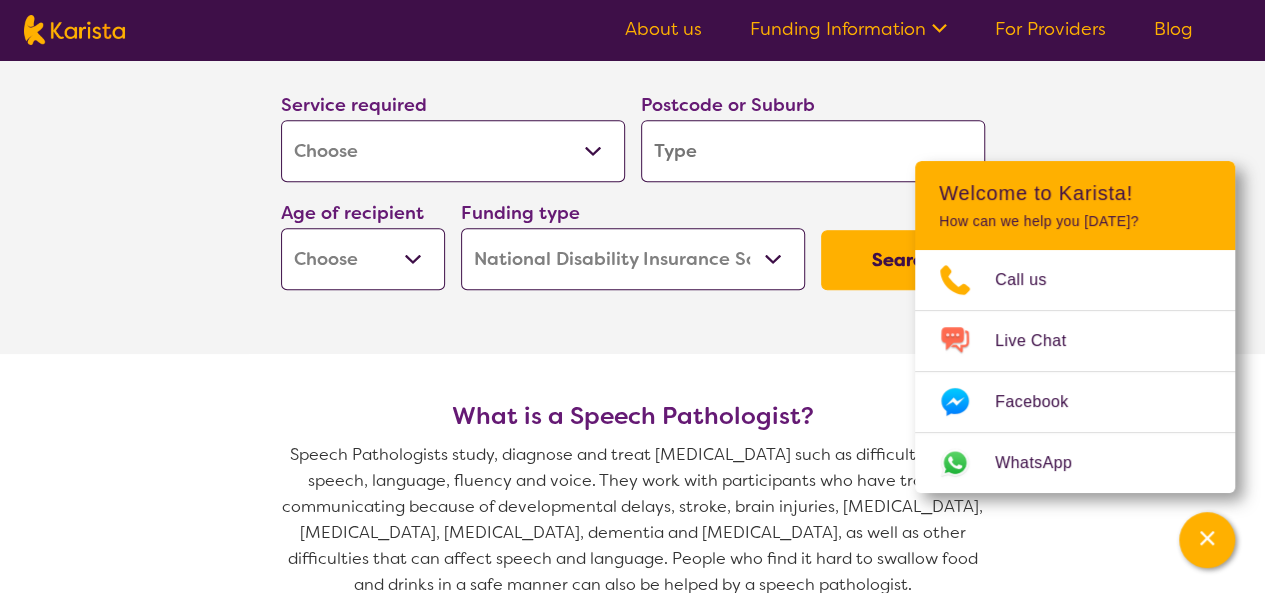 click on "Allied Health Assistant Assessment ([MEDICAL_DATA] or [MEDICAL_DATA]) Behaviour support Counselling Dietitian Domestic and home help Employment Support Exercise physiology Home Care Package Provider Key Worker NDIS Plan management NDIS Support Coordination Nursing services [MEDICAL_DATA] Personal care Physiotherapy [MEDICAL_DATA] Psychology Psychosocial Recovery Coach Respite [MEDICAL_DATA] Support worker Supported accommodation" at bounding box center [453, 151] 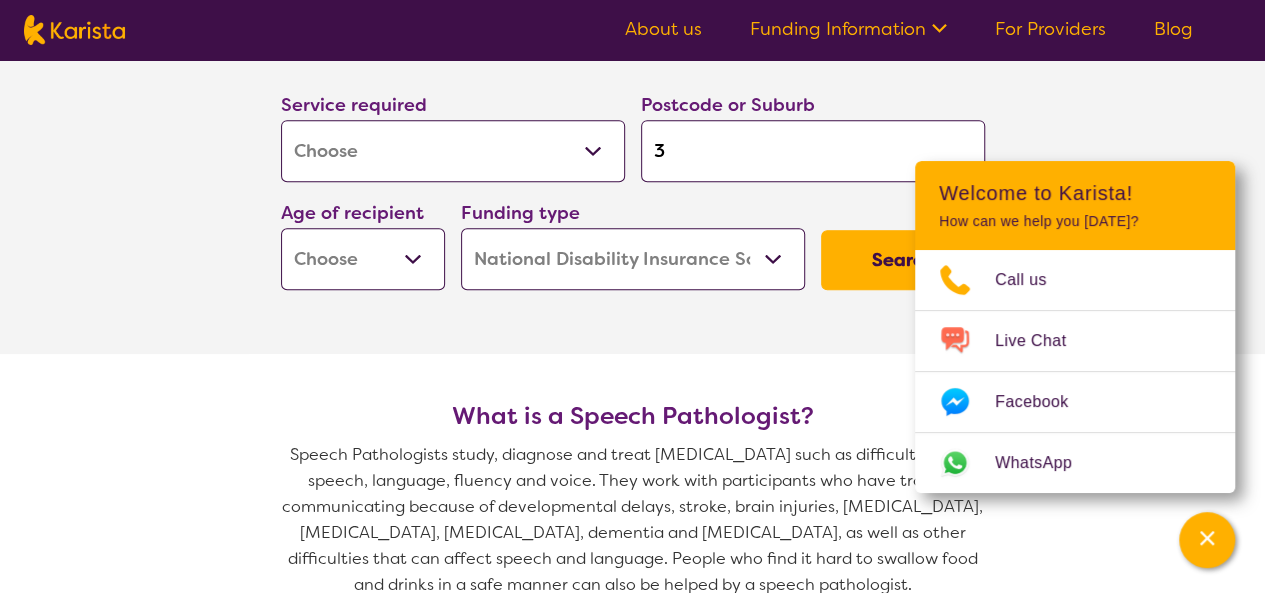 type on "30" 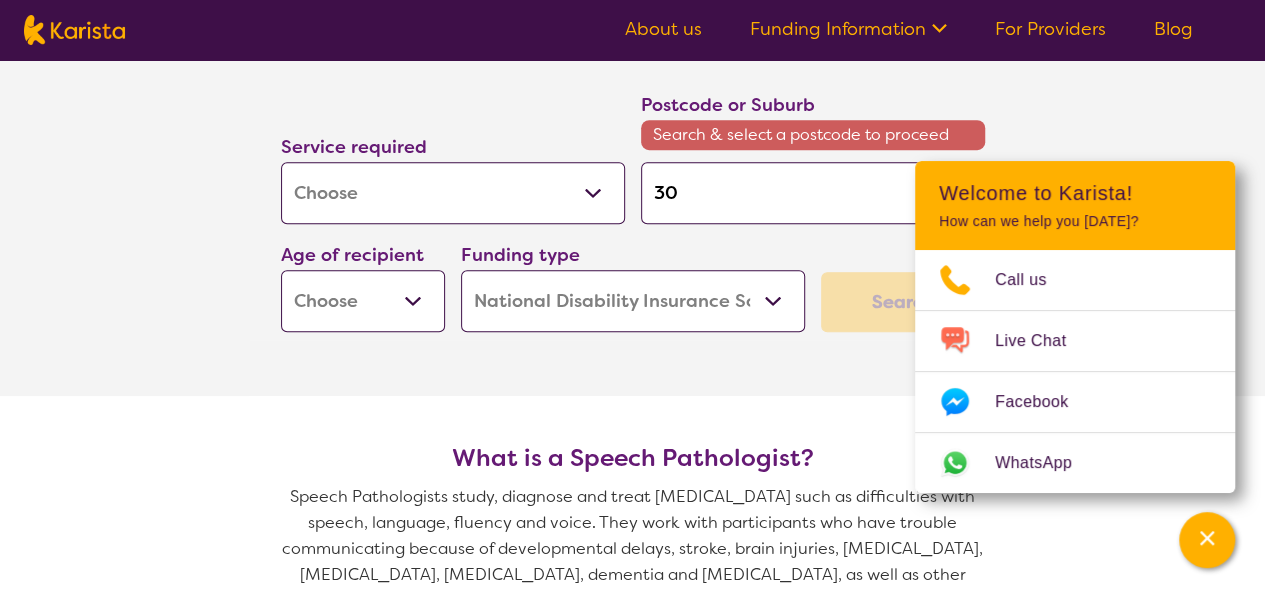 type on "303" 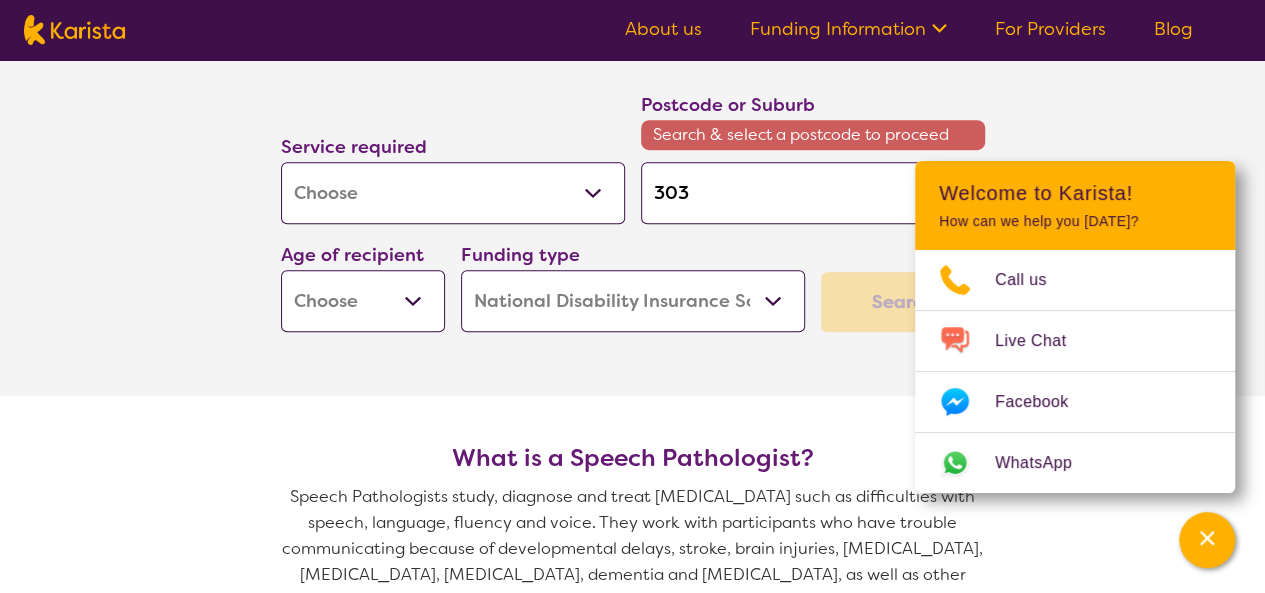 type on "3030" 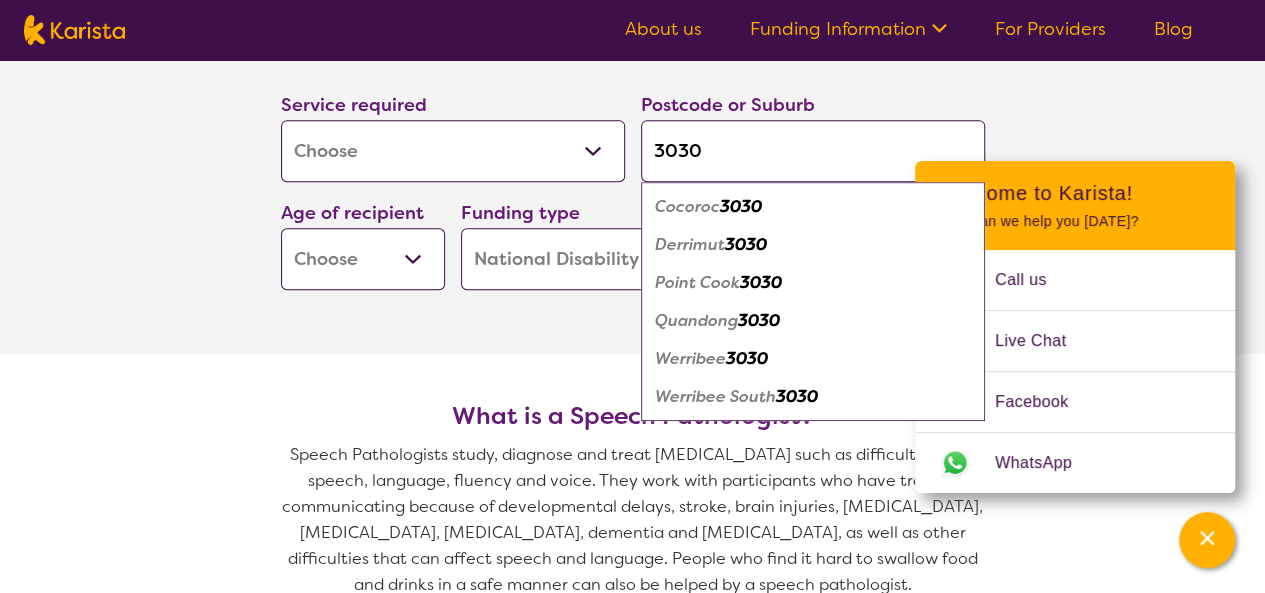 type on "3030" 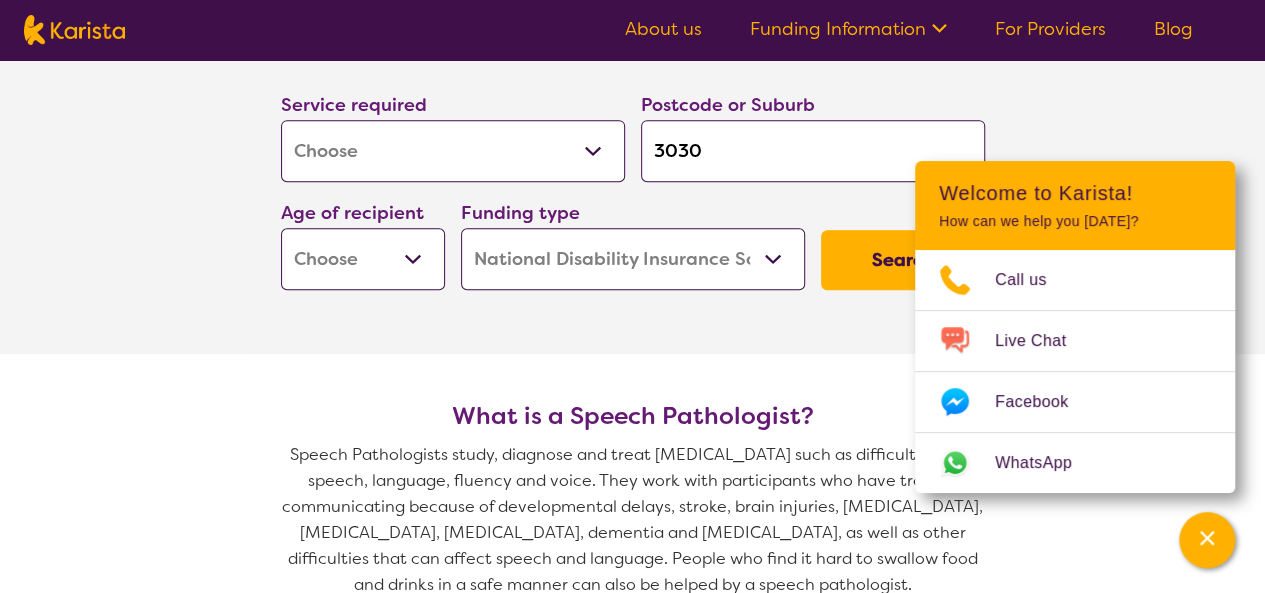 click on "Early Childhood - 0 to 9 Child - 10 to 11 Adolescent - 12 to 17 Adult - 18 to 64 Aged - [DEMOGRAPHIC_DATA]+" at bounding box center [363, 259] 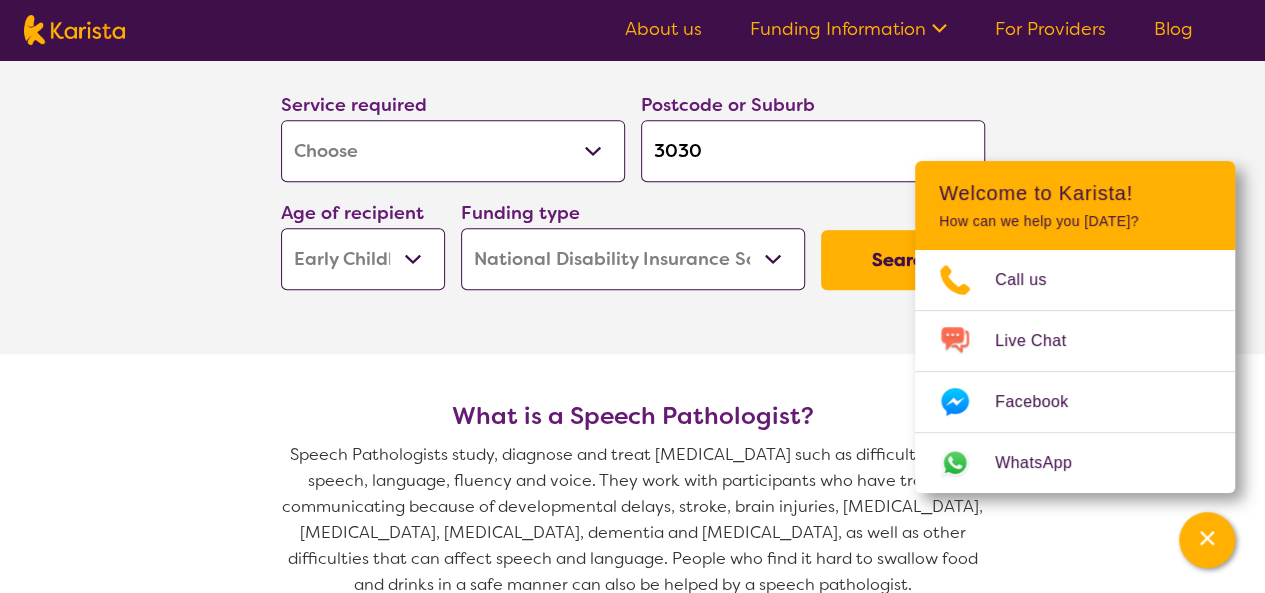 click on "Early Childhood - 0 to 9 Child - 10 to 11 Adolescent - 12 to 17 Adult - 18 to 64 Aged - [DEMOGRAPHIC_DATA]+" at bounding box center [363, 259] 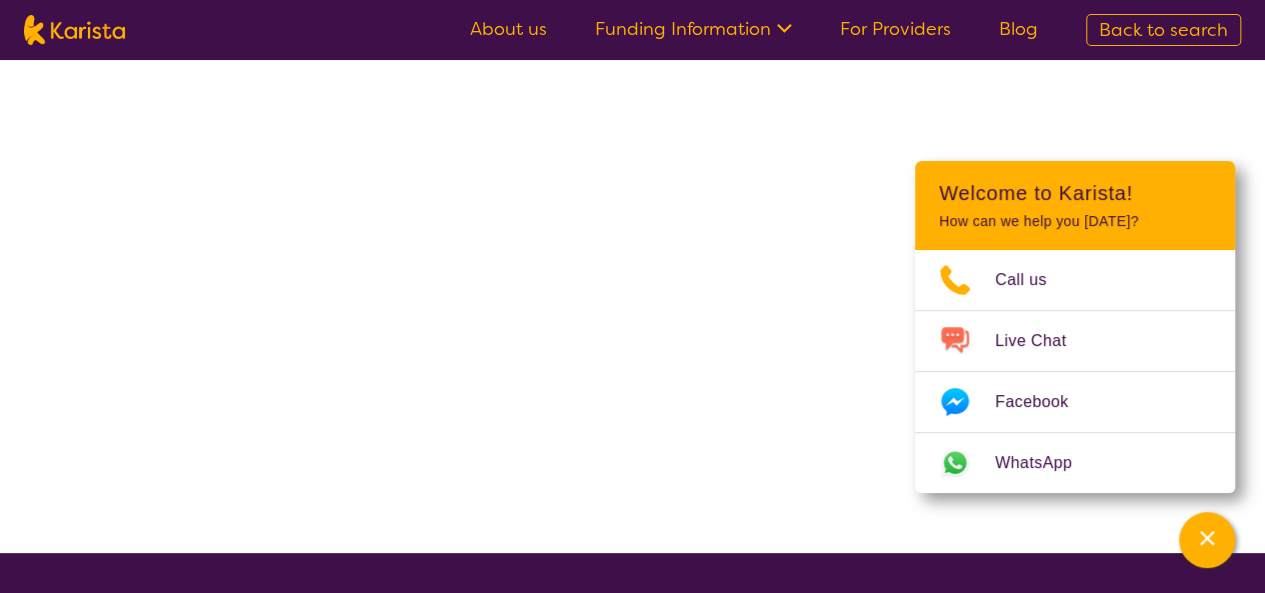 scroll, scrollTop: 0, scrollLeft: 0, axis: both 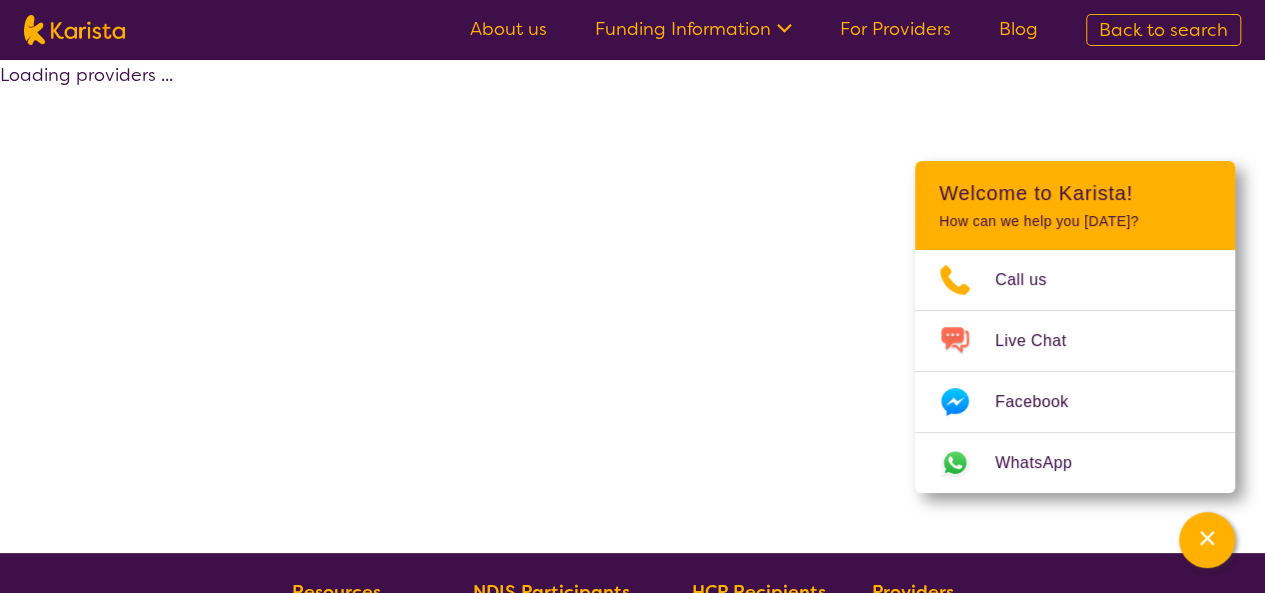 select on "by_score" 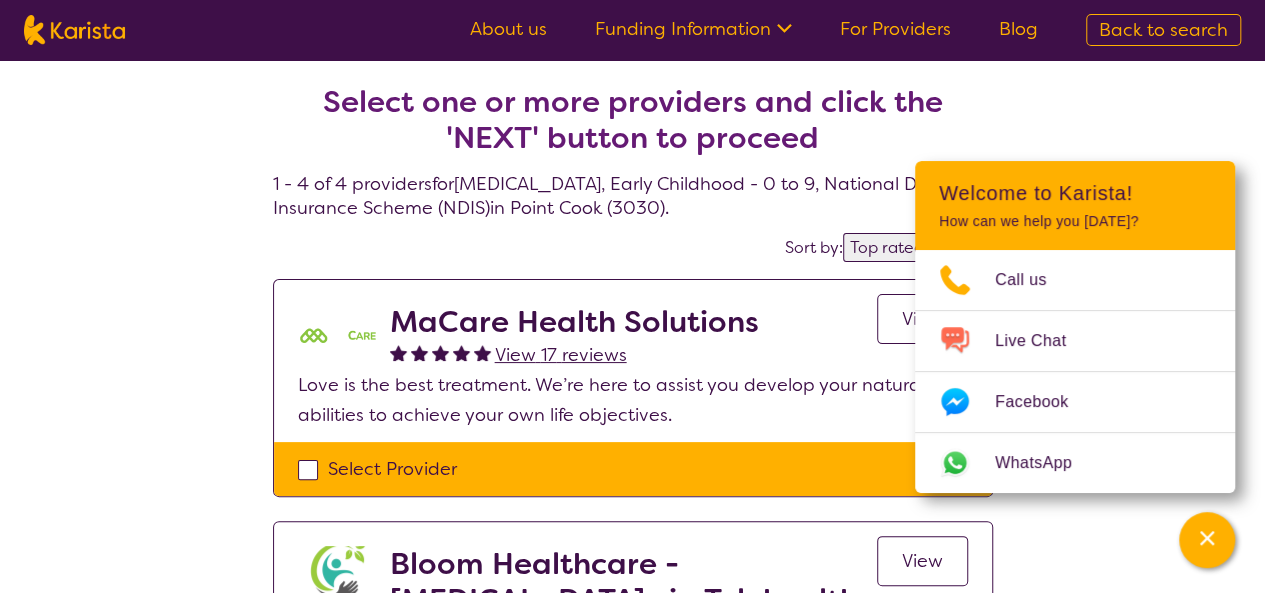 click on "Select one or more providers and click the 'NEXT' button to proceed 1 - 4 of 4 providers  for  [MEDICAL_DATA] , Early Childhood - 0 to 9 , National Disability Insurance Scheme (NDIS)  in  Point Cook (3030) . Sort by:  Highly reviewed Top rated MaCare Health Solutions View   17   reviews View Love is the best treatment. We’re here to assist you develop your natural abilities to achieve your own life objectives. Select Provider Bloom Healthcare - [MEDICAL_DATA] via Telehealth View   13   reviews View Bloom Healthcare is a provider of client centric and evidence based services. We take a holistic approach to delivering quality healthcare via video. Select Provider Health & Harmony Rehab Group - Telehealth View   3   reviews View Health & Harmony Rehab Group is a nationwide leader in mobile, multidisciplinary allied health services and an NDIS-registered provider. Select Provider Everyday Independence 0 reviews View Select Provider" at bounding box center (632, 743) 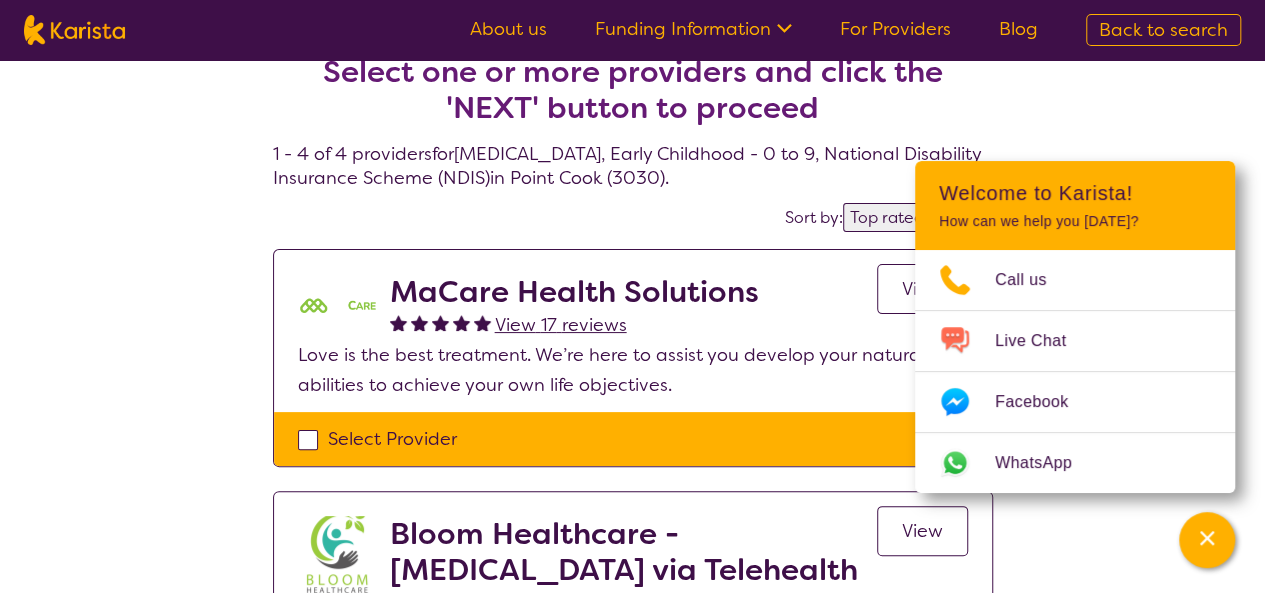 scroll, scrollTop: 0, scrollLeft: 0, axis: both 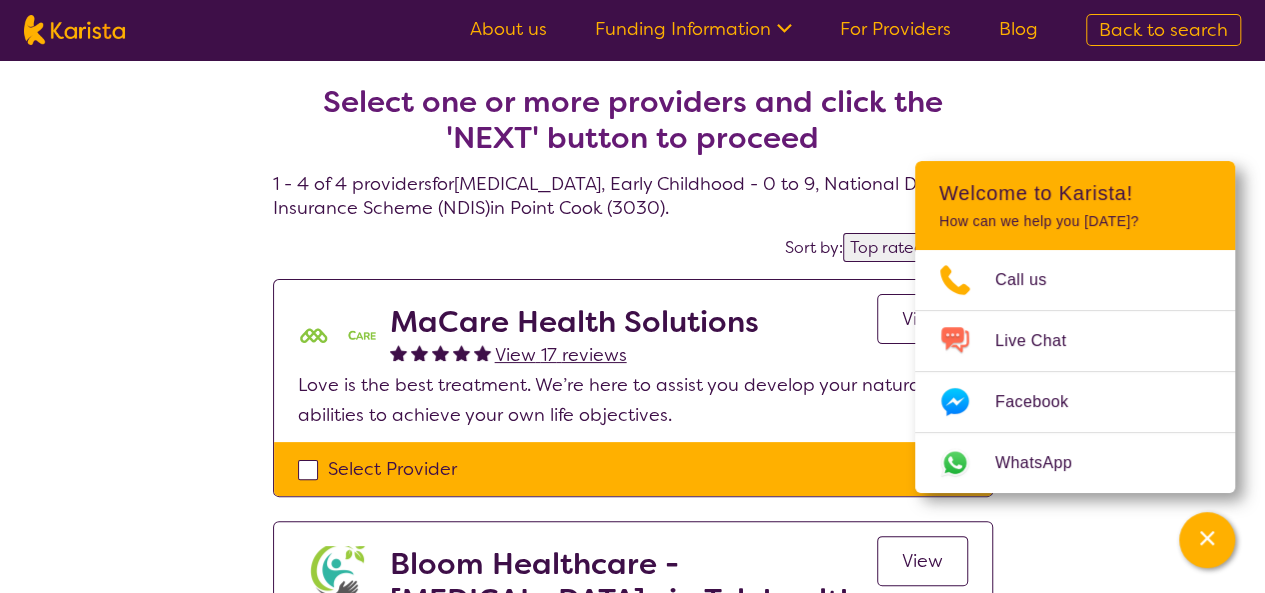 click on "Welcome to Karista!" at bounding box center [1075, 193] 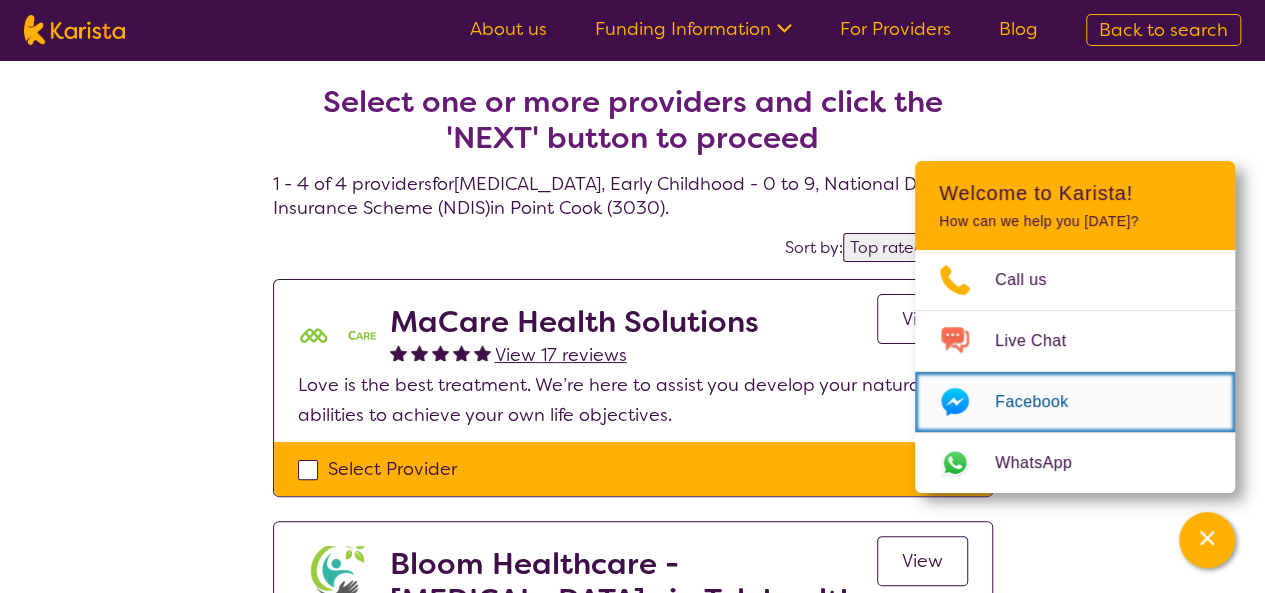 click on "Facebook" at bounding box center [1043, 402] 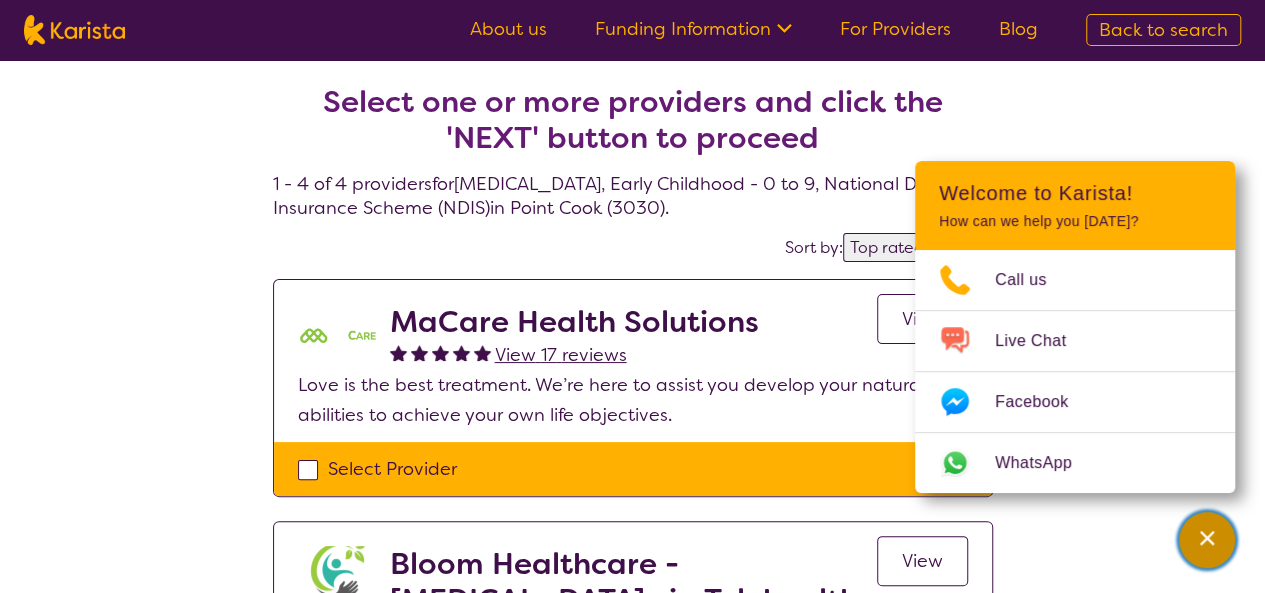 click at bounding box center (1207, 540) 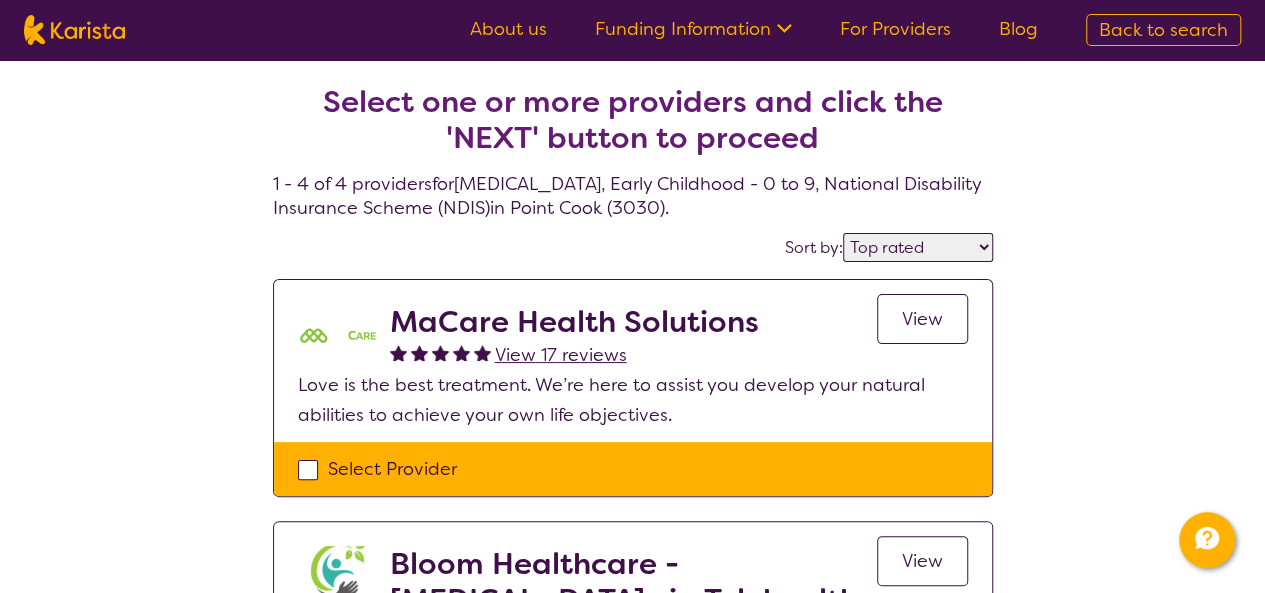 click on "Highly reviewed Top rated" at bounding box center [918, 247] 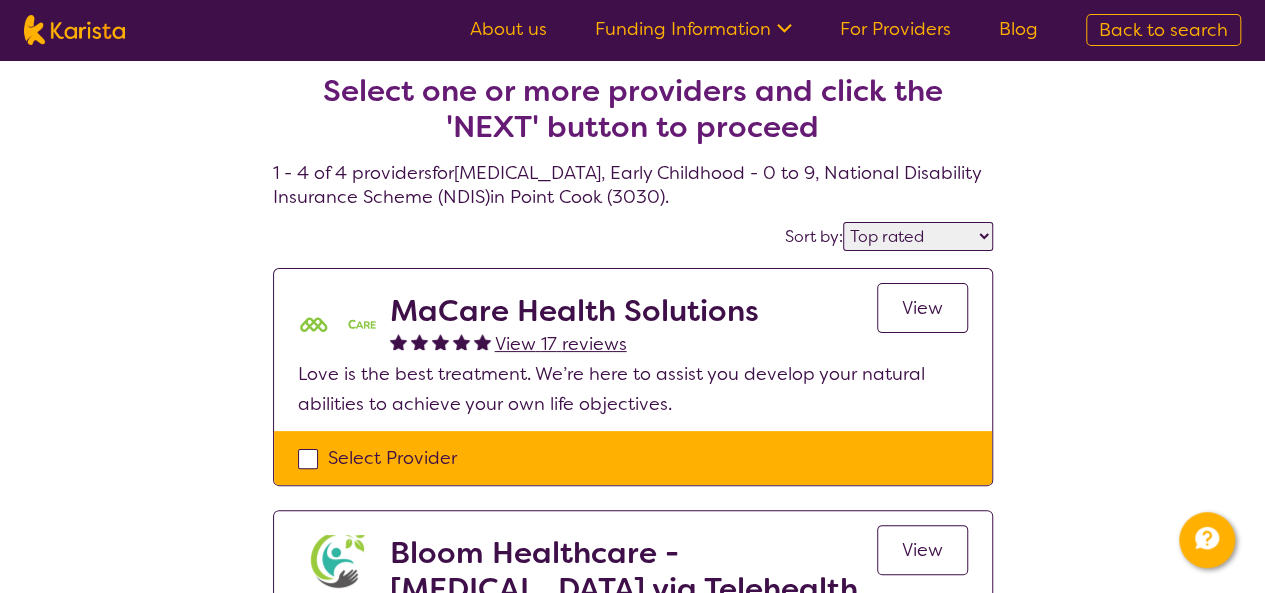 scroll, scrollTop: 0, scrollLeft: 0, axis: both 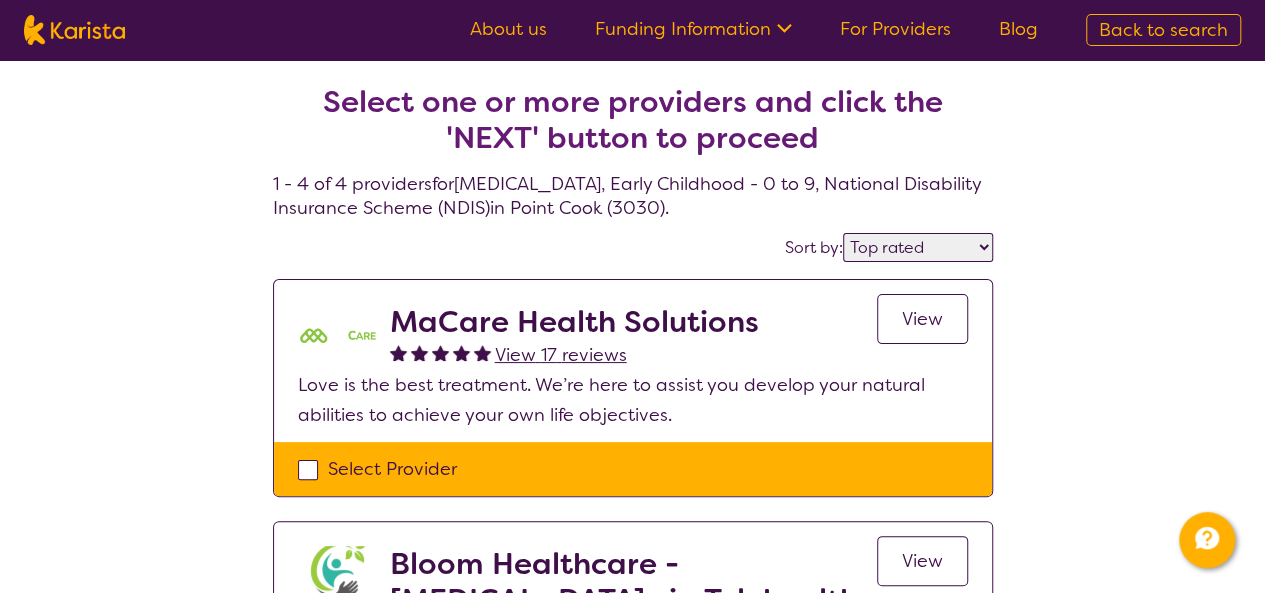 select on "[MEDICAL_DATA]" 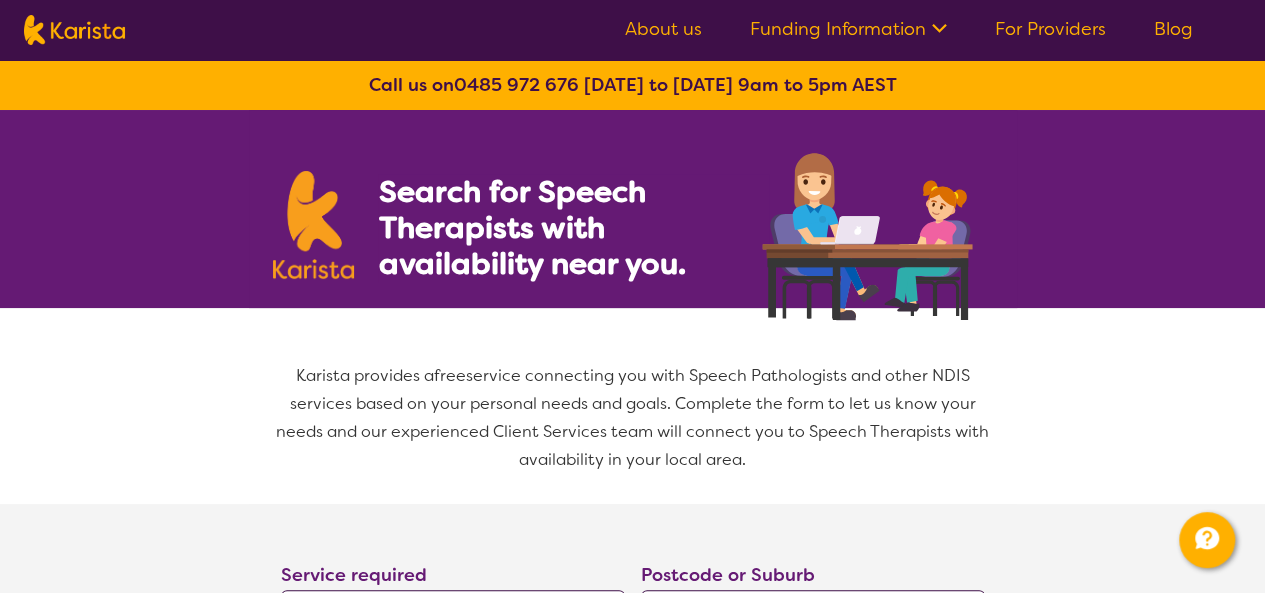 scroll, scrollTop: 470, scrollLeft: 0, axis: vertical 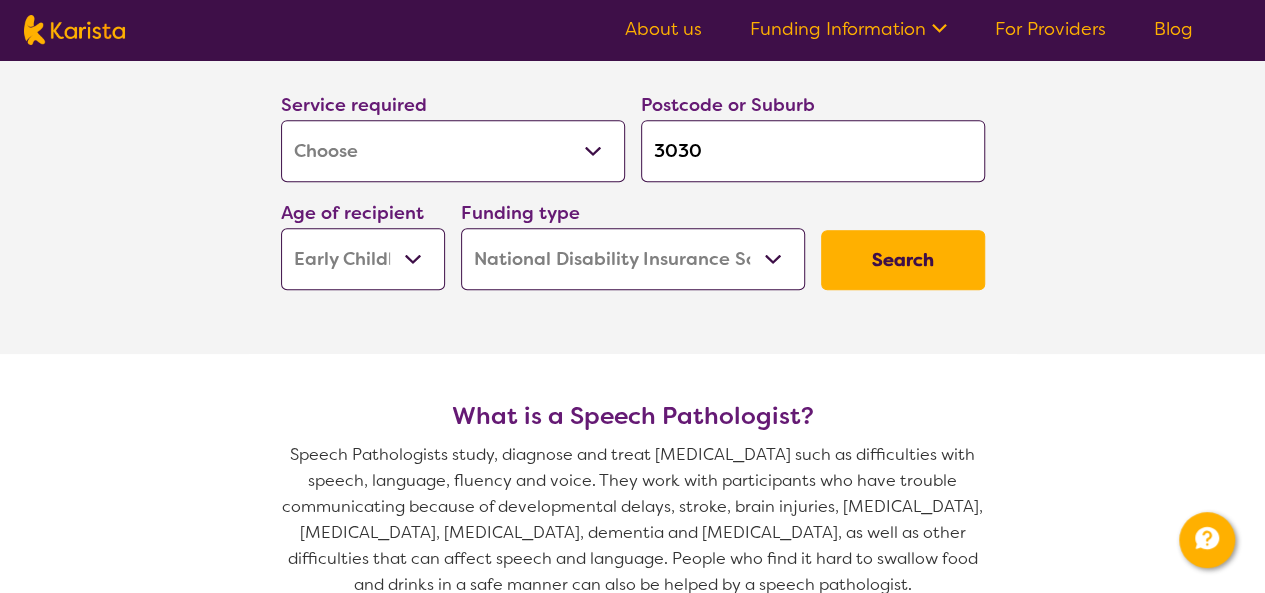 click on "3030" at bounding box center [813, 151] 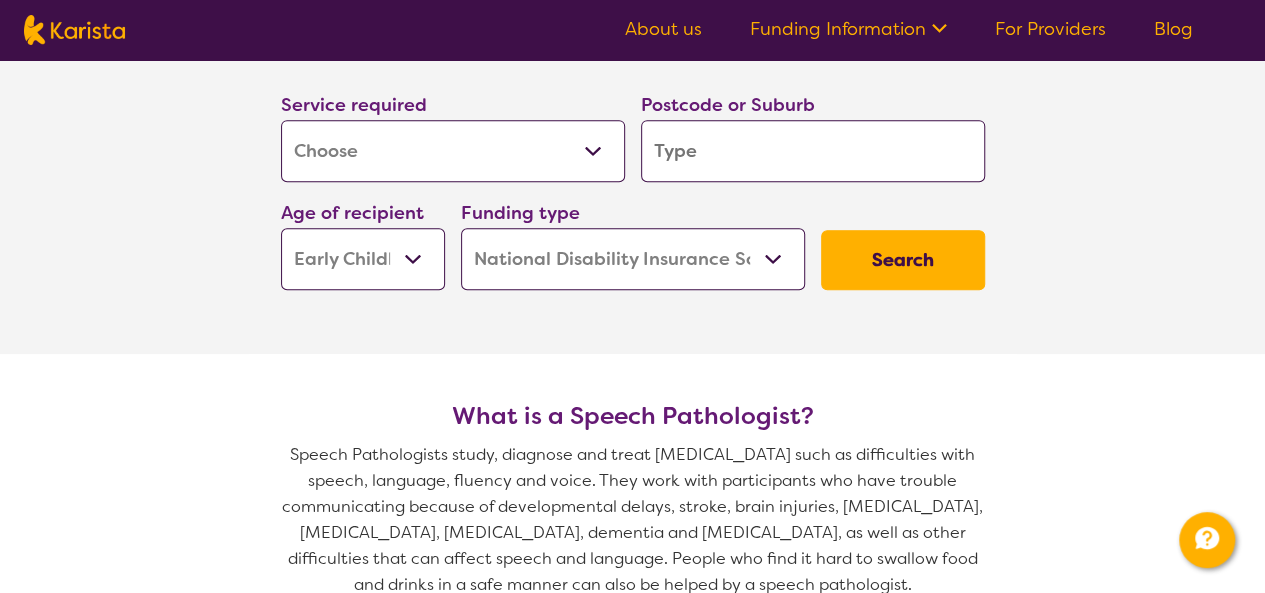click on "Search" at bounding box center [903, 260] 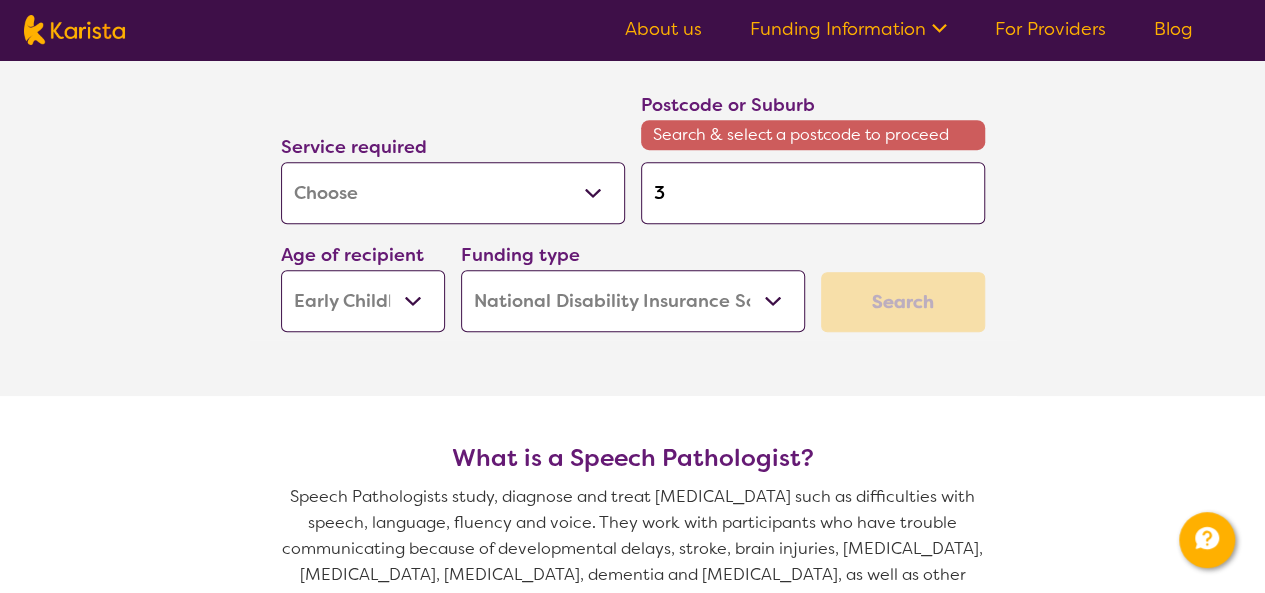 type on "30" 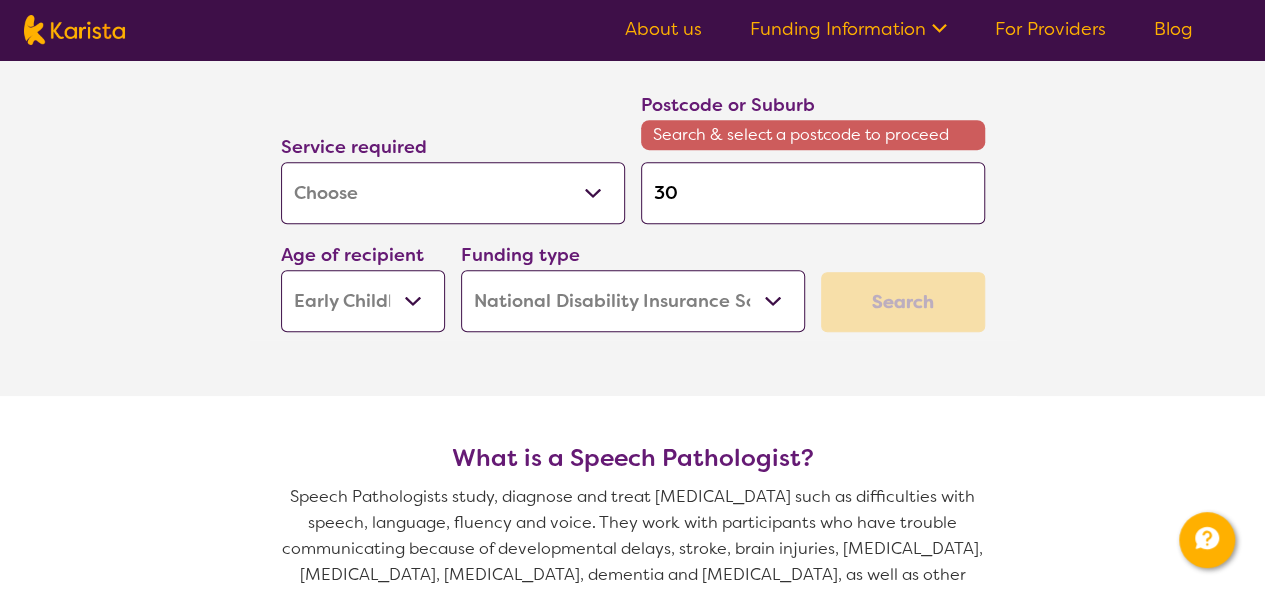 type on "303" 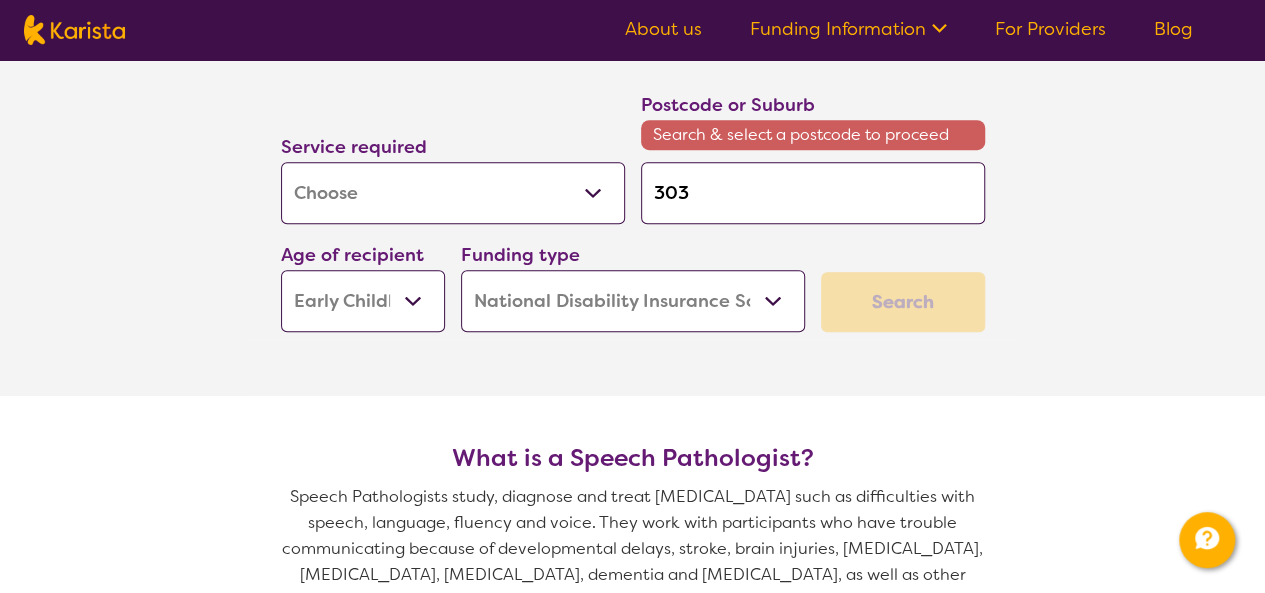 type on "3030" 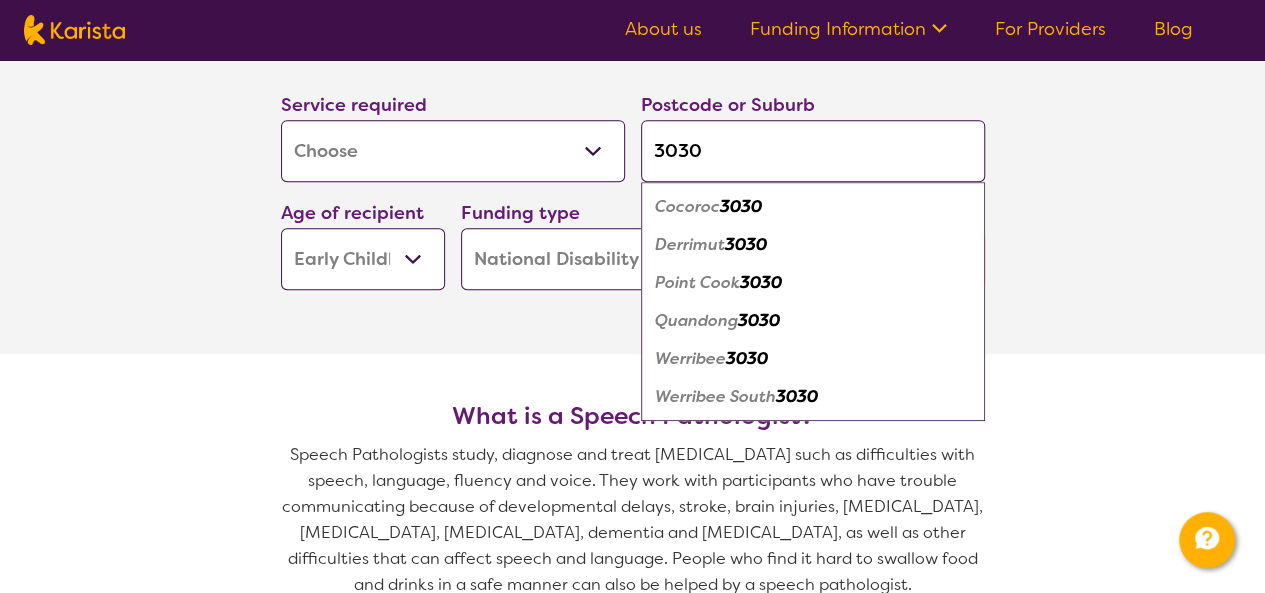type on "3030" 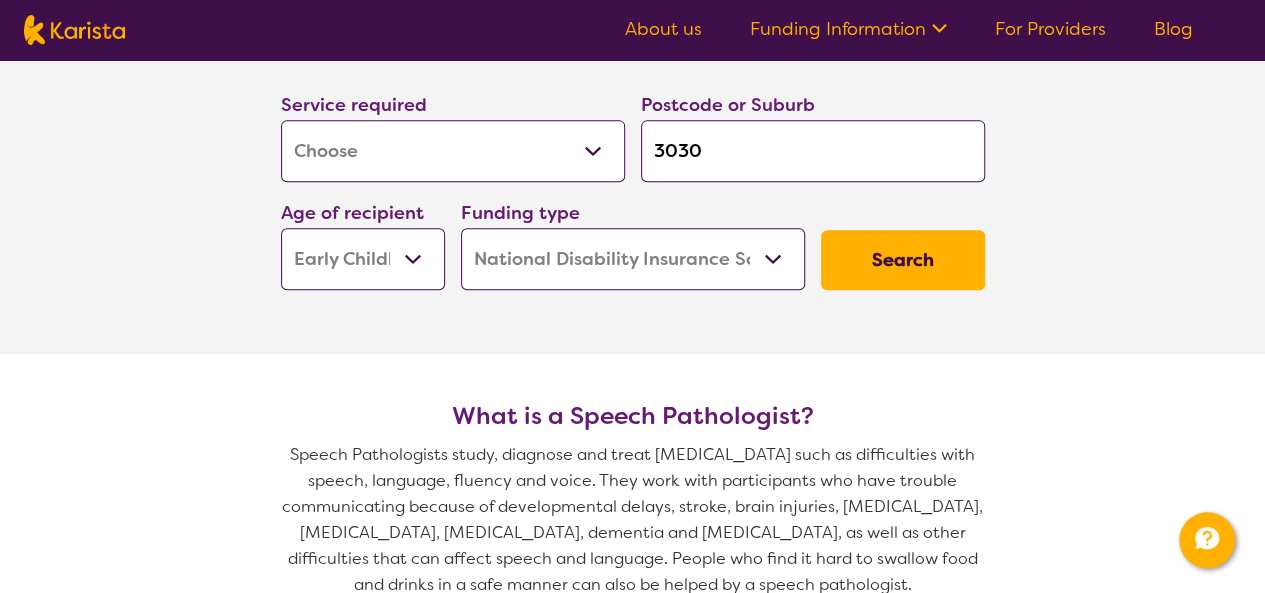 click on "Search" at bounding box center (903, 260) 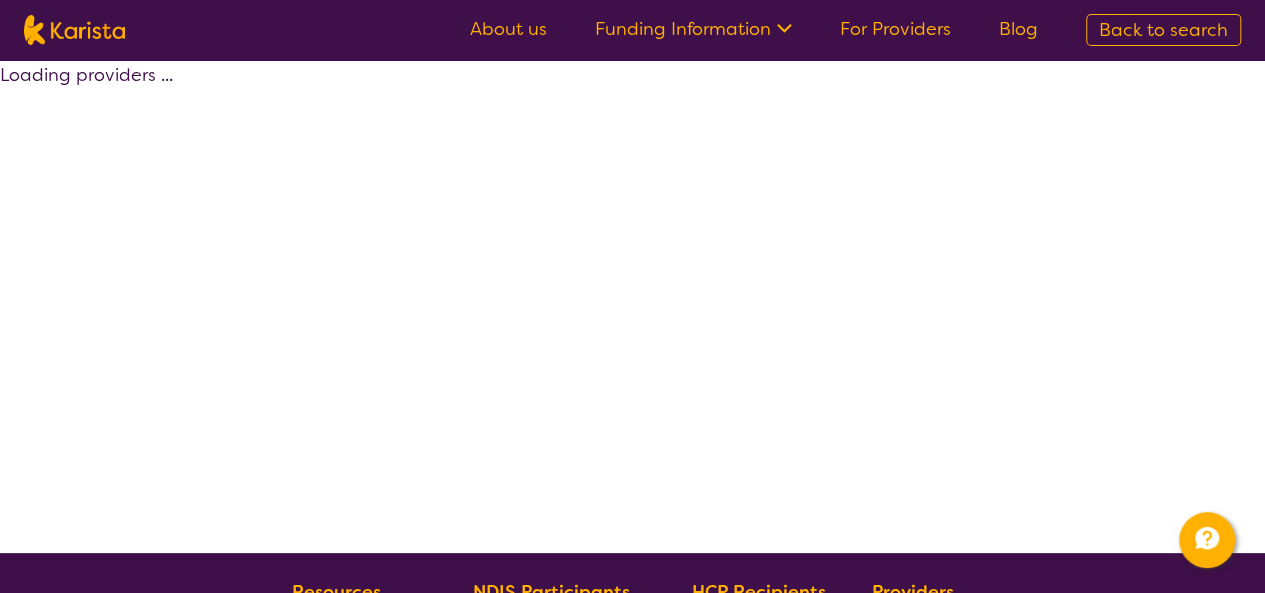 select on "by_score" 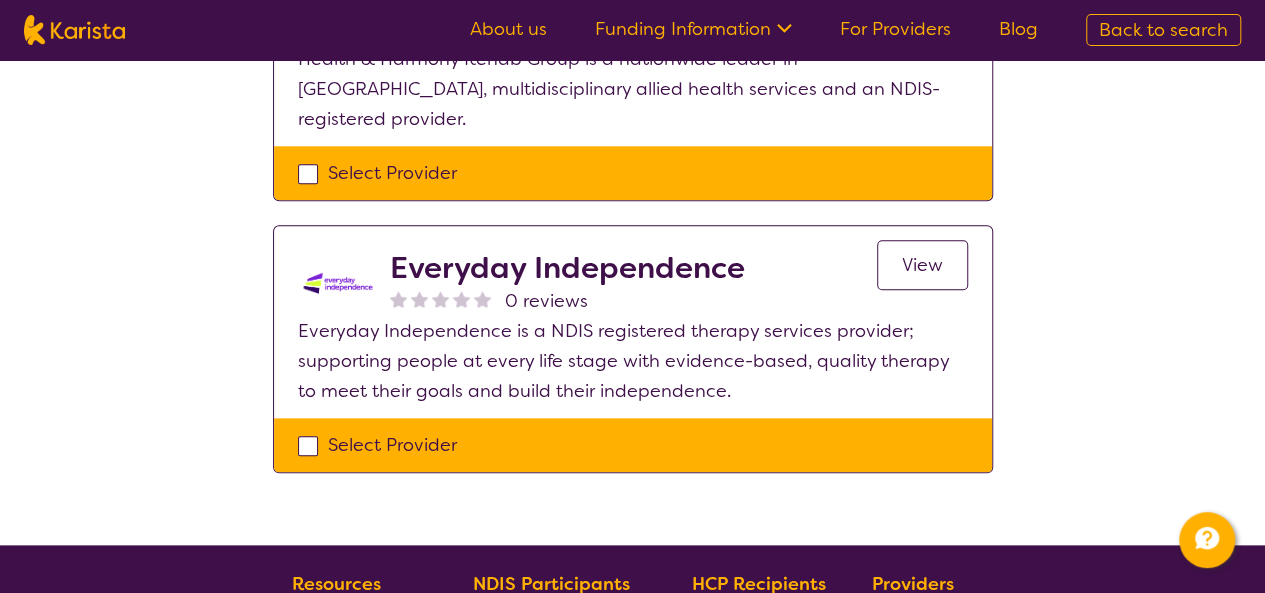 scroll, scrollTop: 916, scrollLeft: 0, axis: vertical 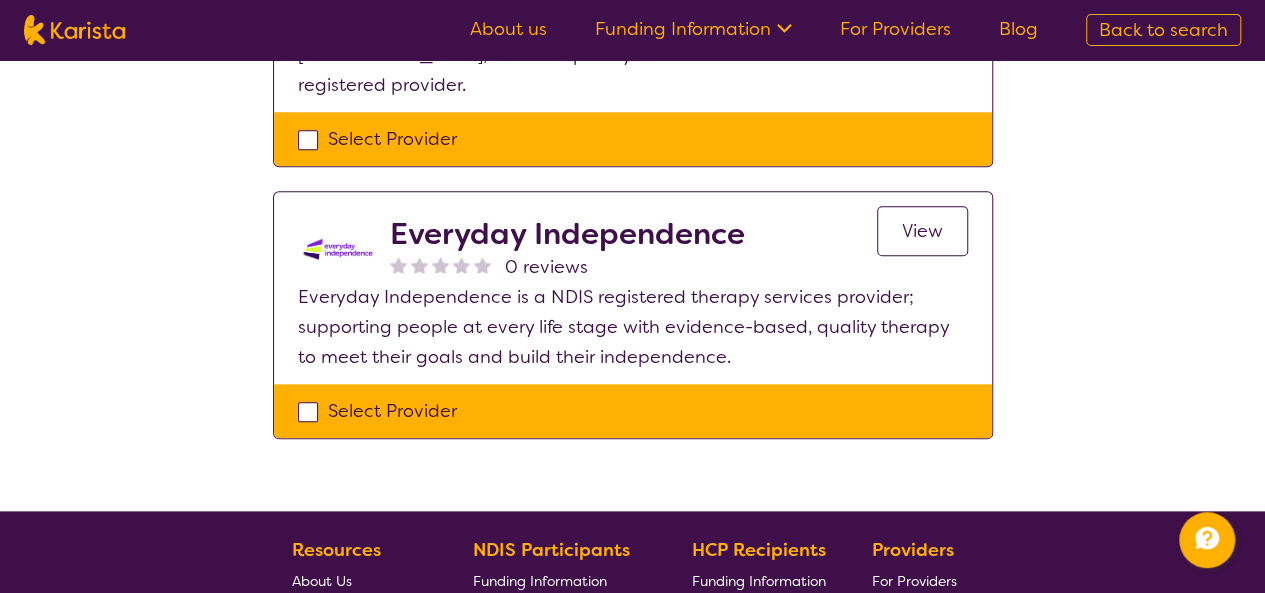 click on "Select Provider" at bounding box center (633, 411) 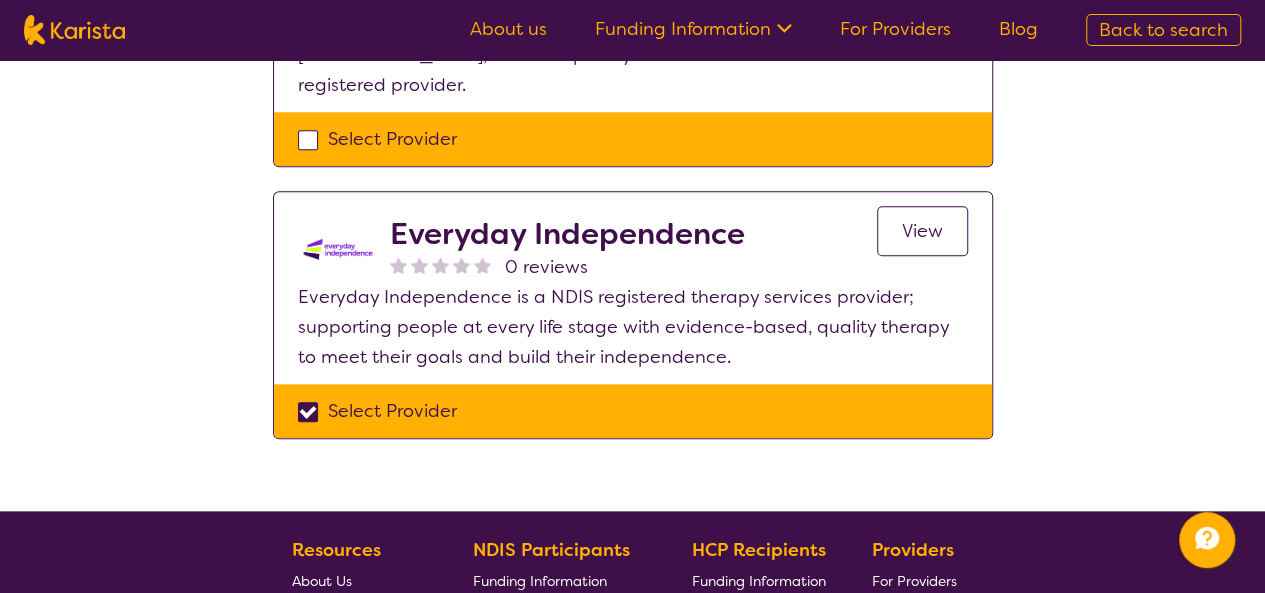 checkbox on "true" 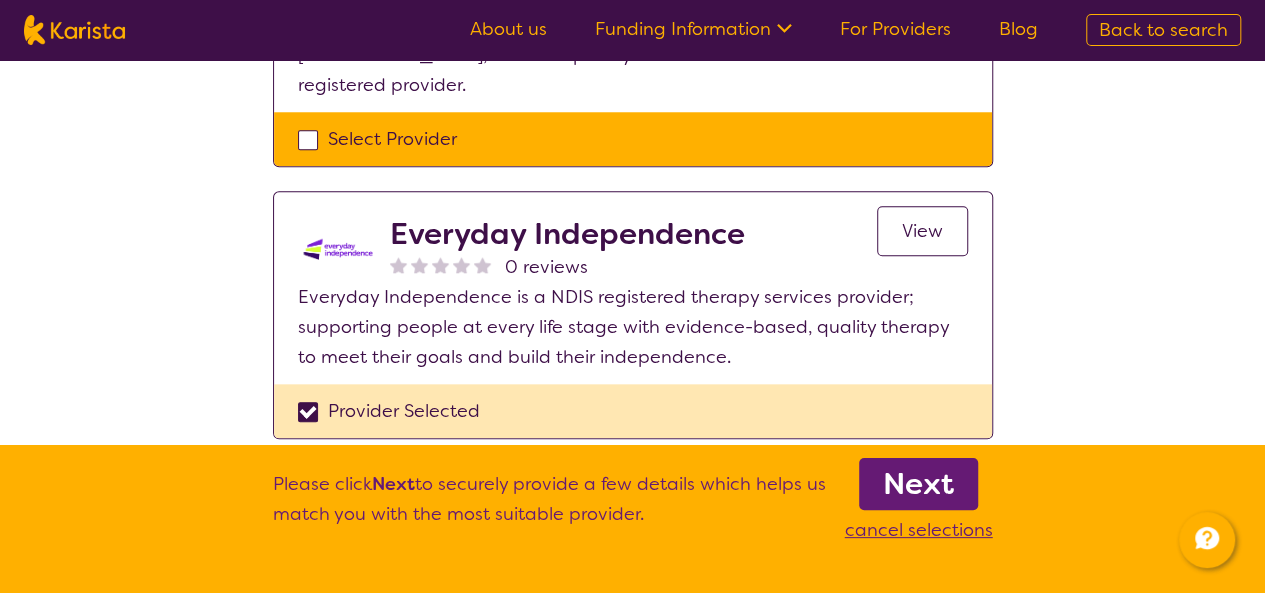 click on "View" at bounding box center [922, 231] 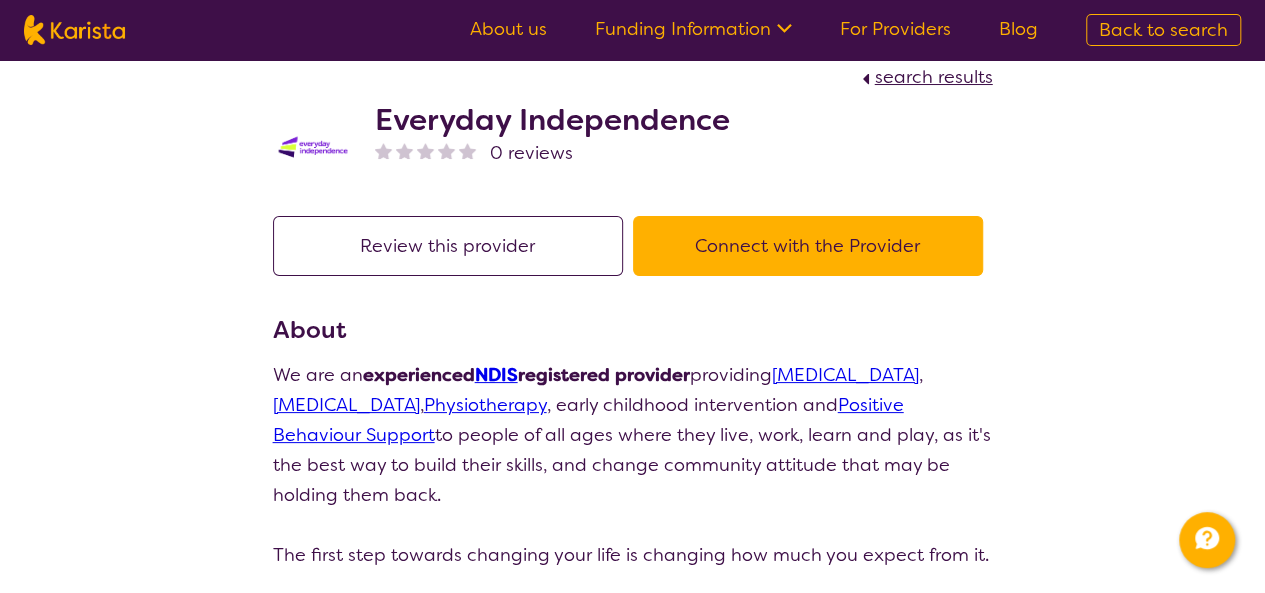 scroll, scrollTop: 0, scrollLeft: 0, axis: both 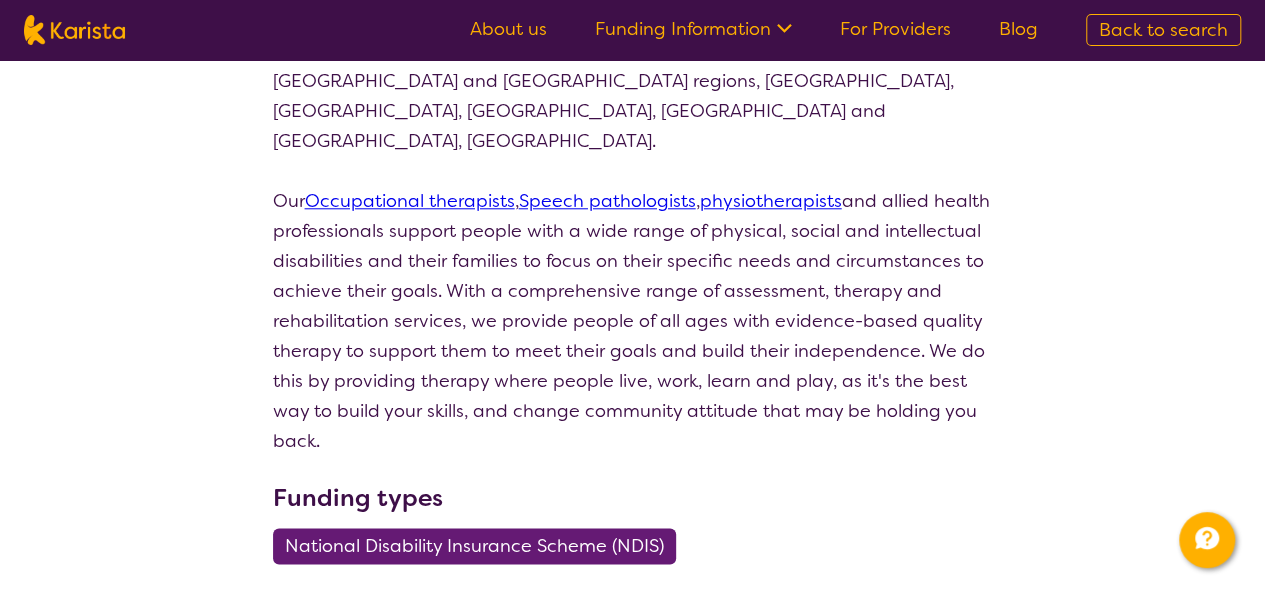 select on "by_score" 